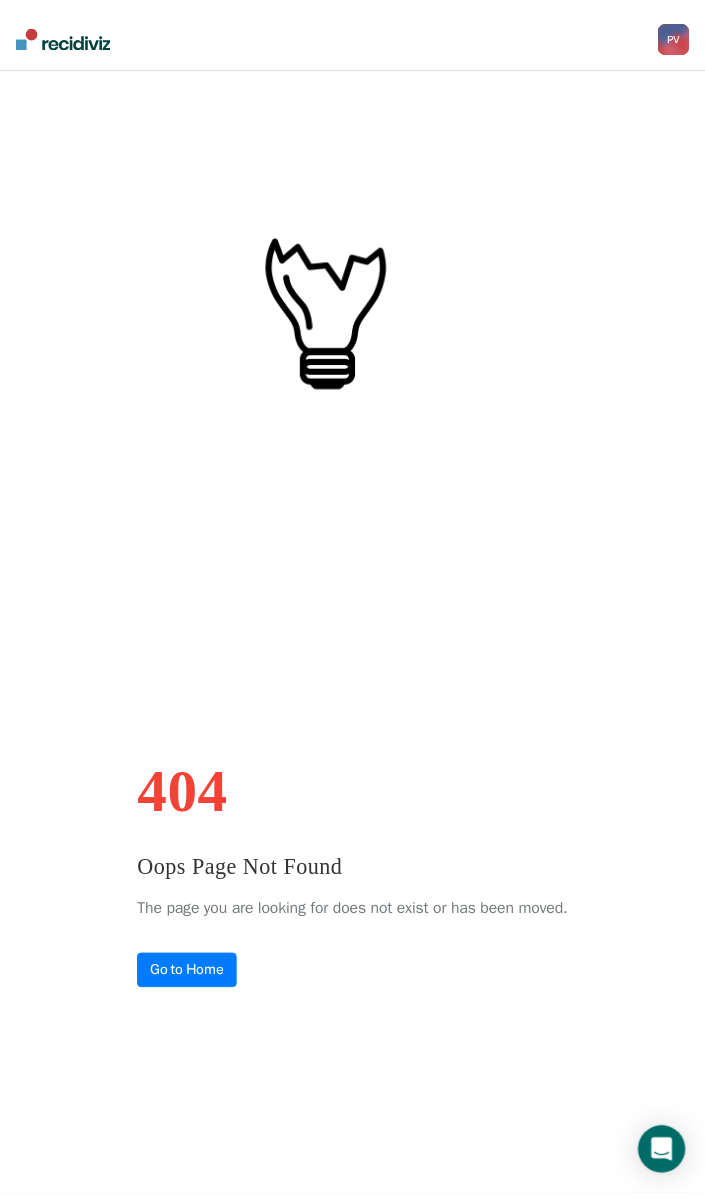 scroll, scrollTop: 0, scrollLeft: 0, axis: both 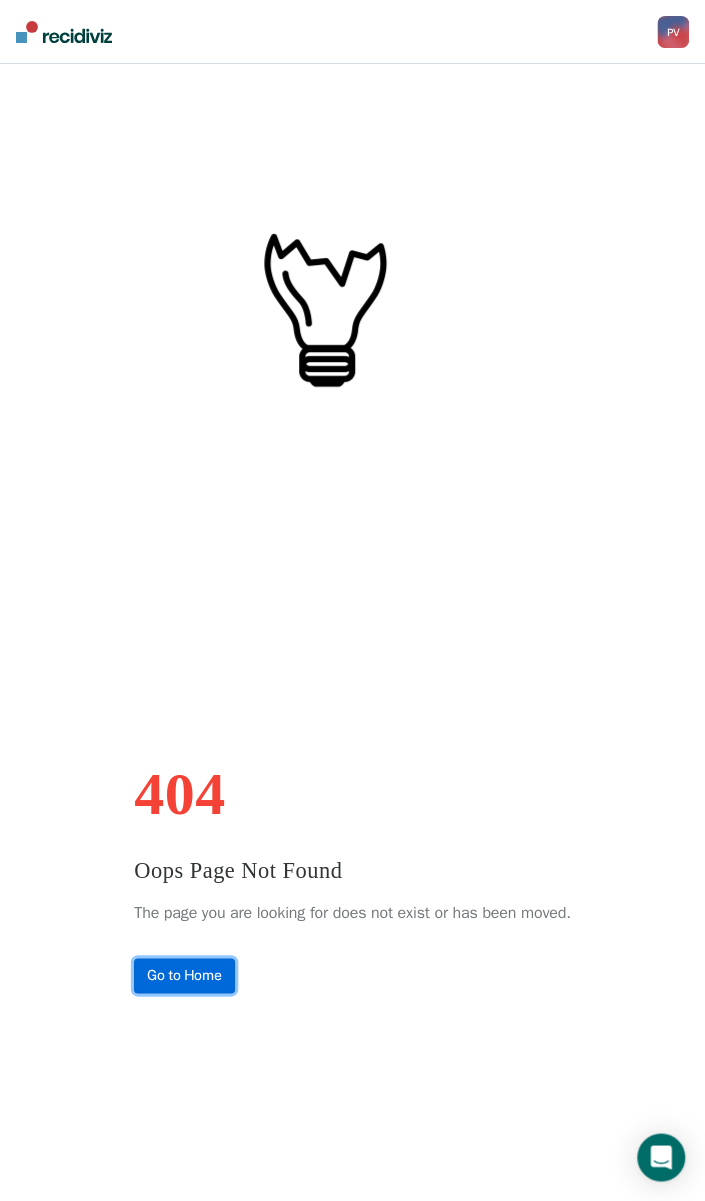 click on "Go to Home" at bounding box center (184, 975) 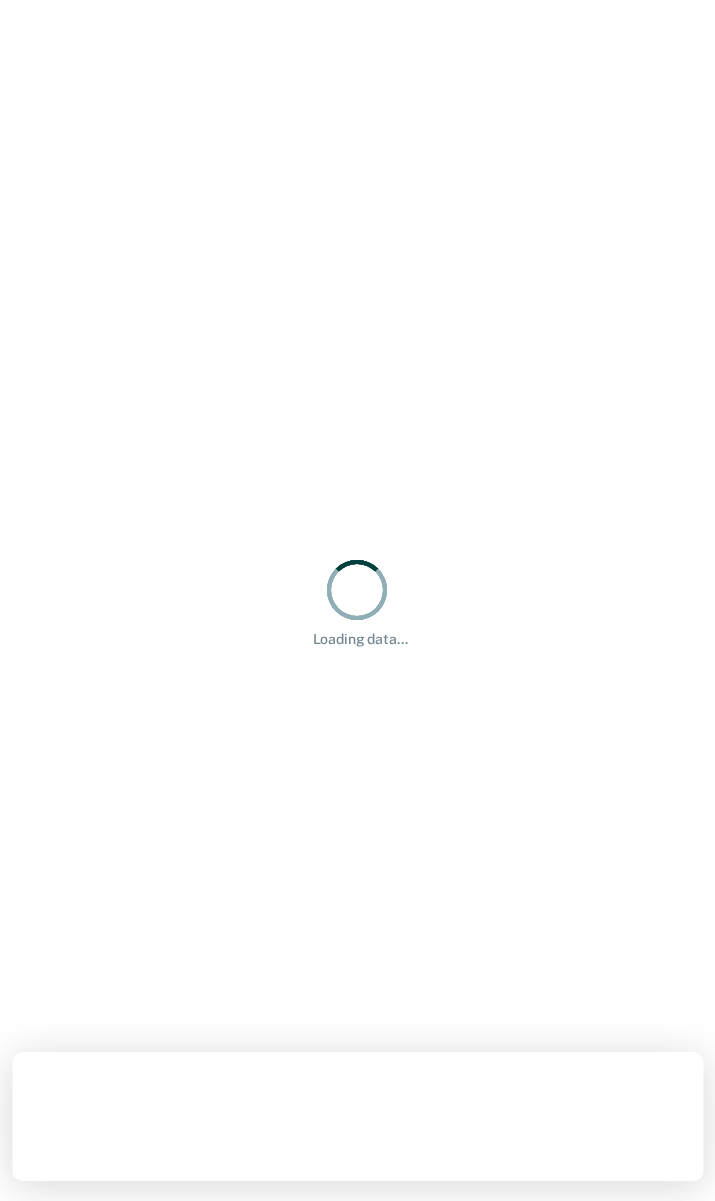 scroll, scrollTop: 0, scrollLeft: 0, axis: both 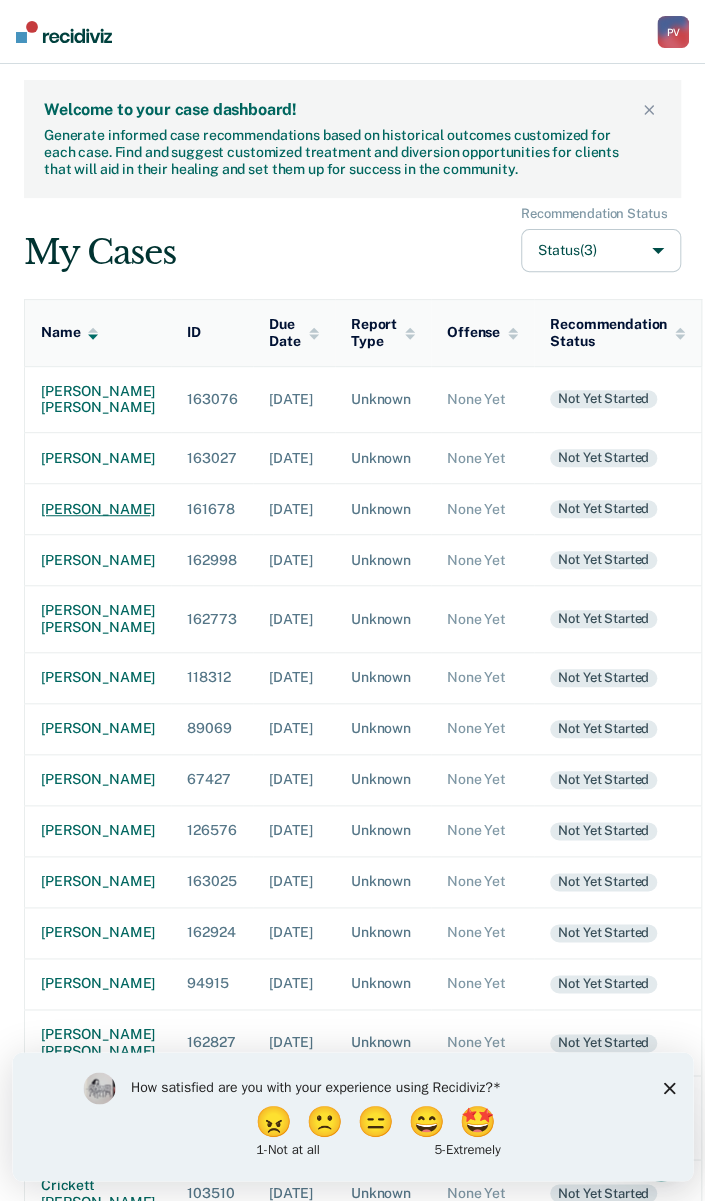 click on "mikayla lynn farris" at bounding box center (98, 509) 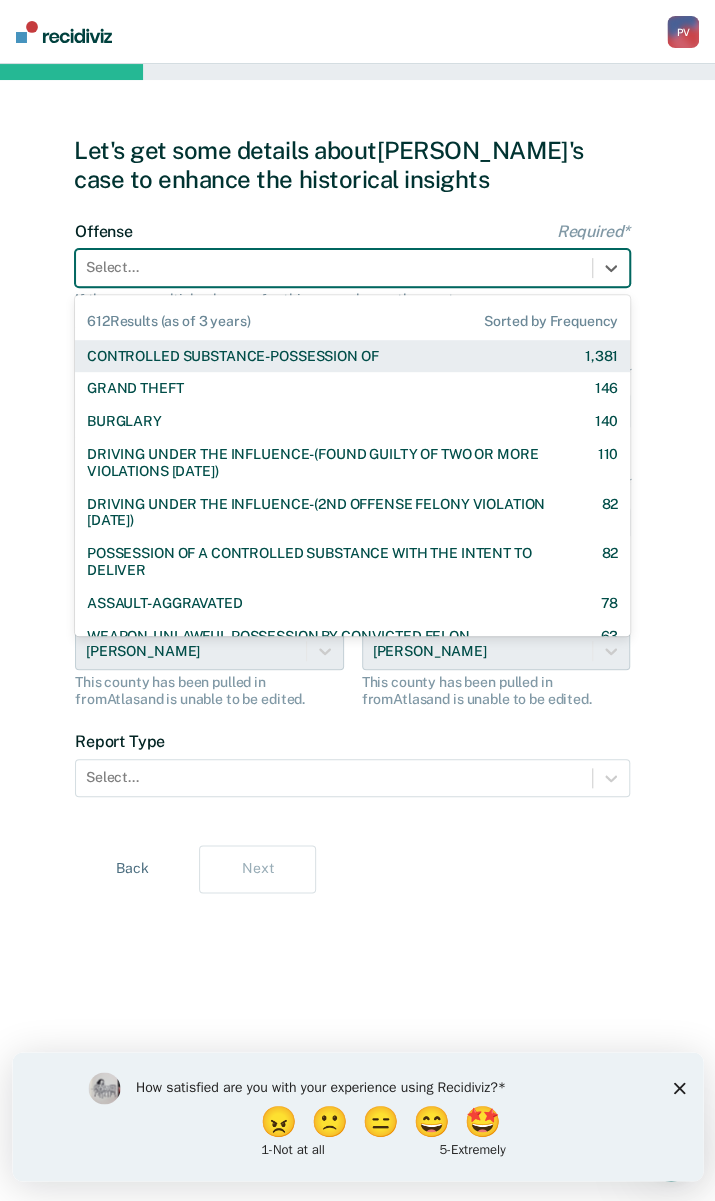 click at bounding box center [334, 267] 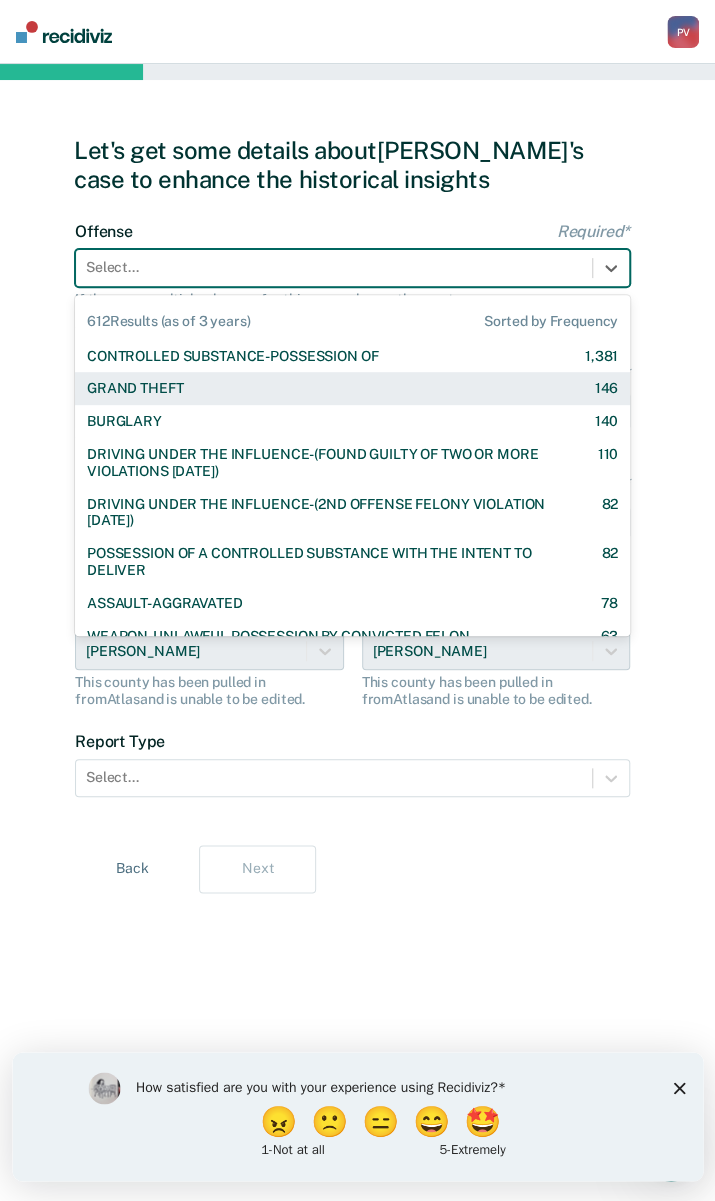 click on "GRAND THEFT 146" at bounding box center (352, 388) 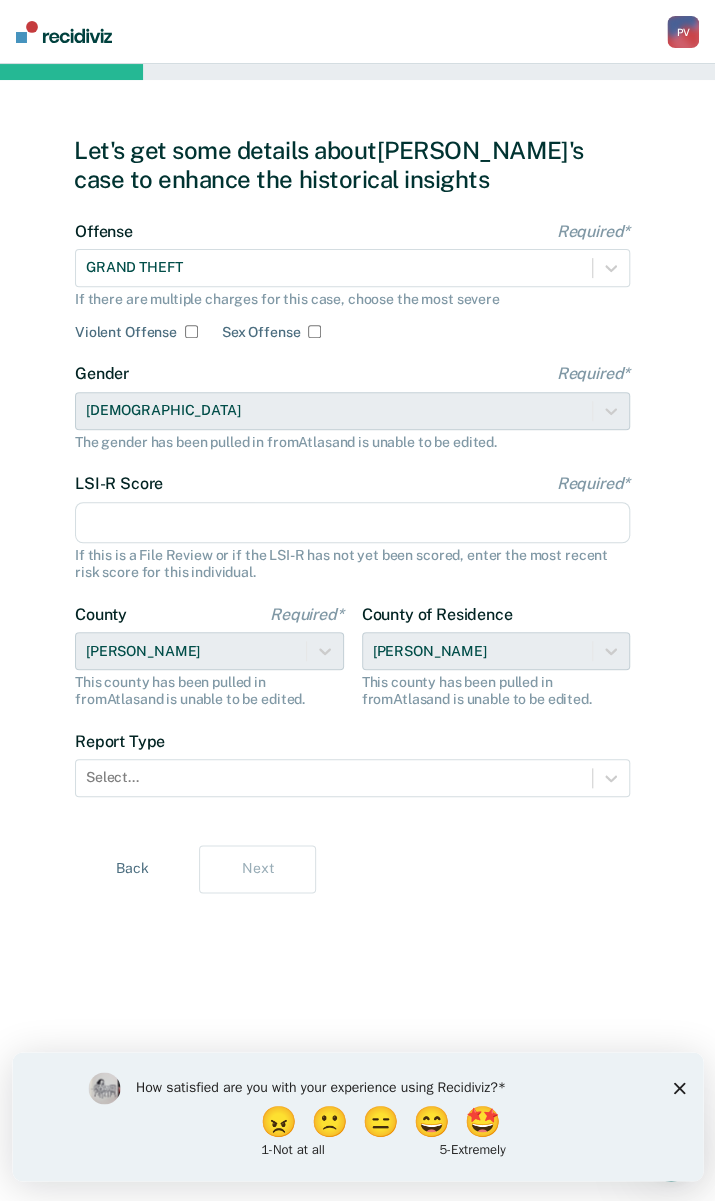 click on "LSI-R Score  Required*" at bounding box center [352, 523] 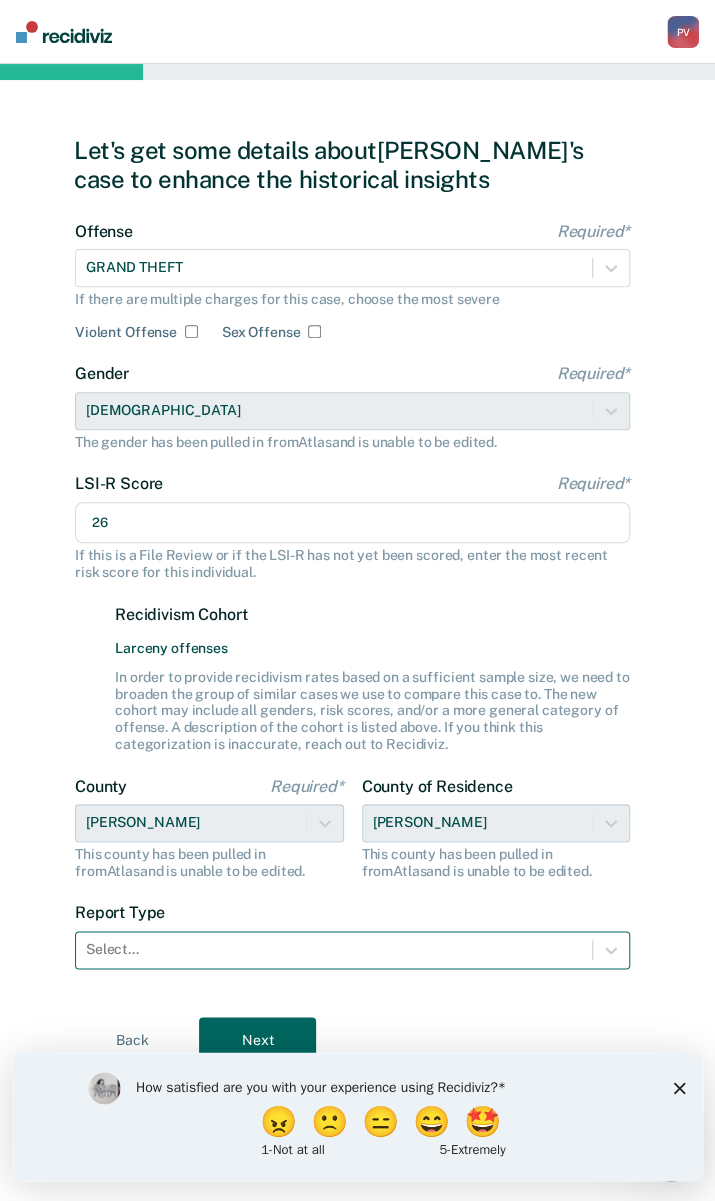 click at bounding box center (334, 949) 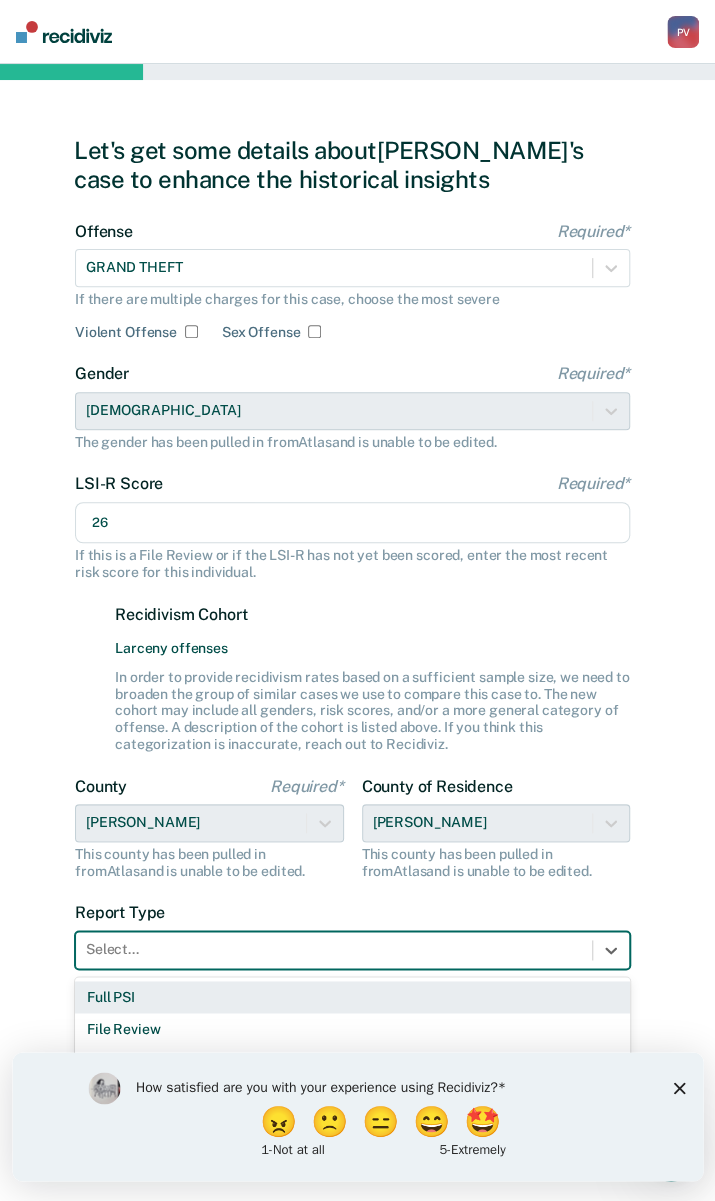 click on "Full PSI" at bounding box center [352, 997] 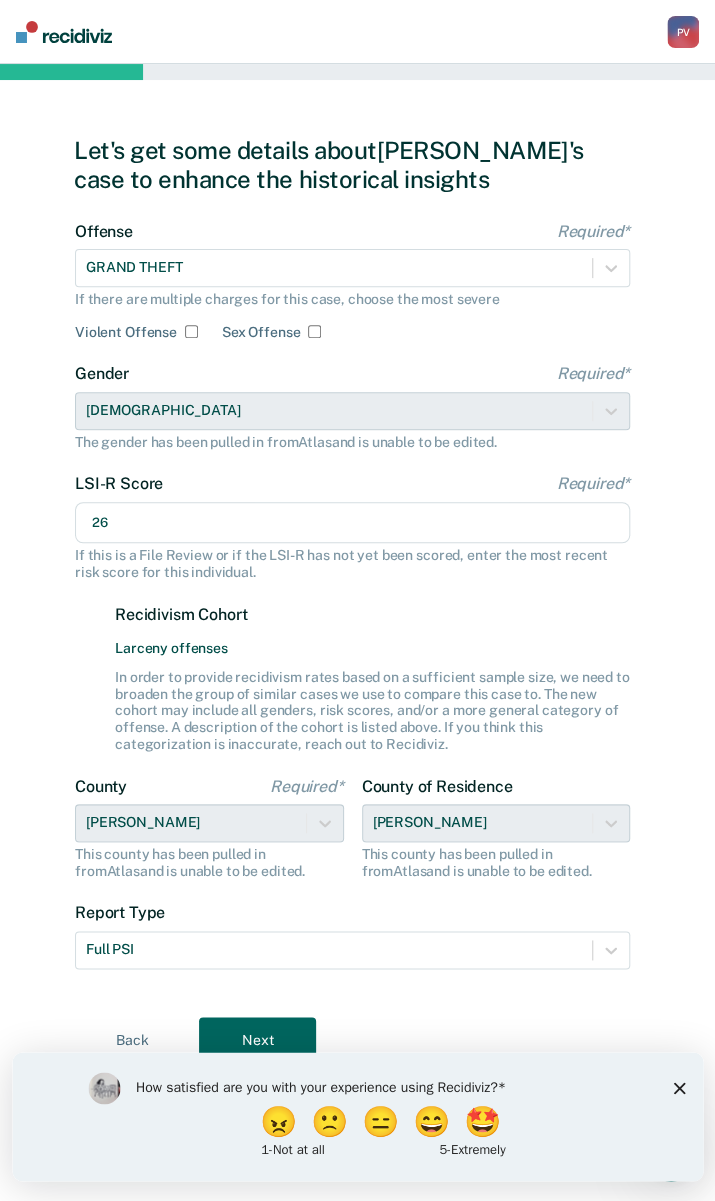 click on "Next" at bounding box center [257, 1041] 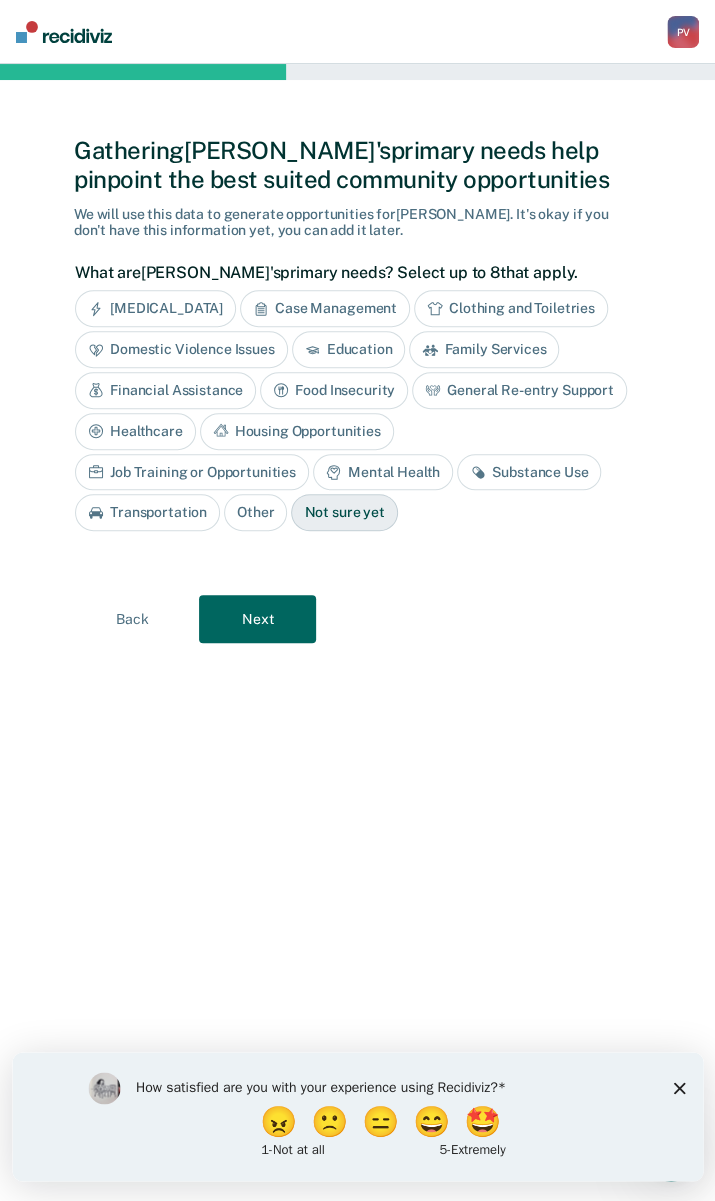 click on "Job Training or Opportunities" at bounding box center [192, 472] 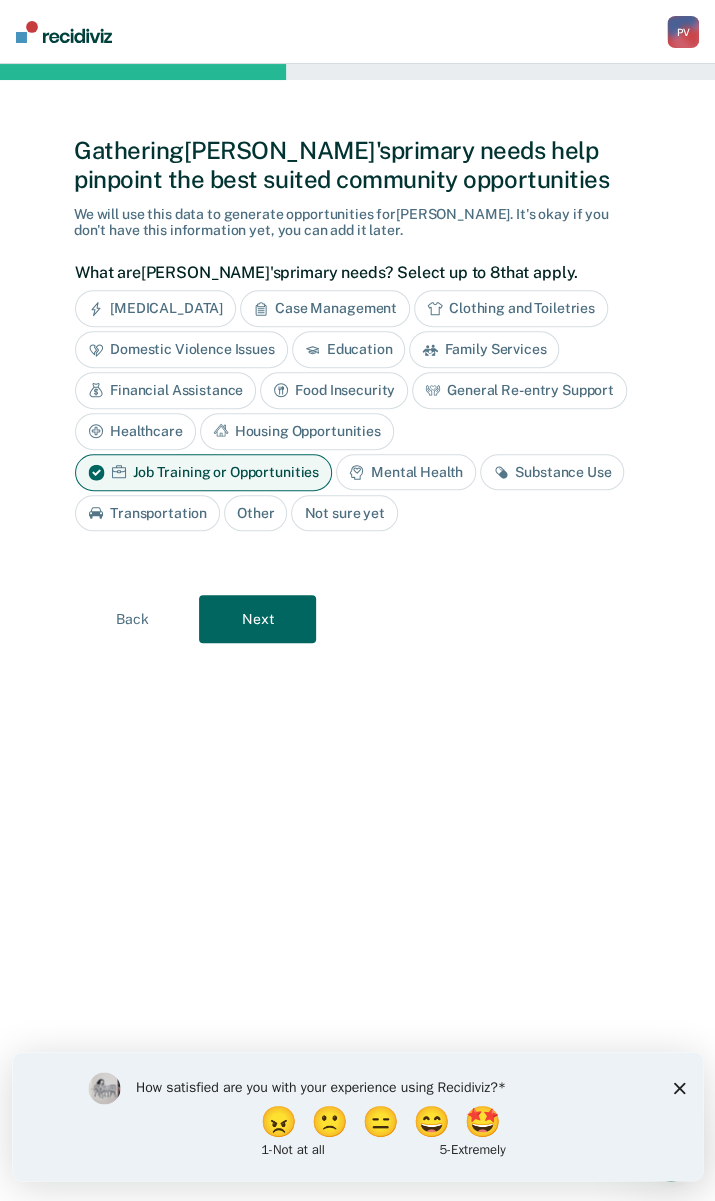 click on "Mental Health" at bounding box center (406, 472) 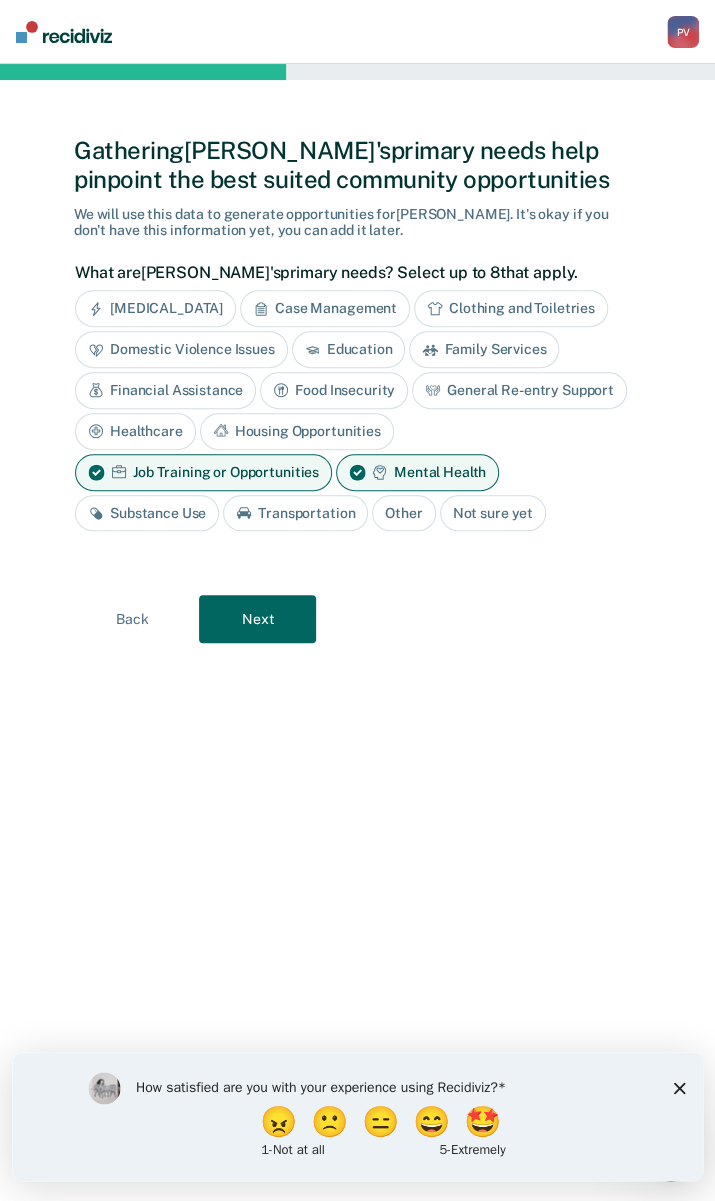click on "Next" at bounding box center (257, 619) 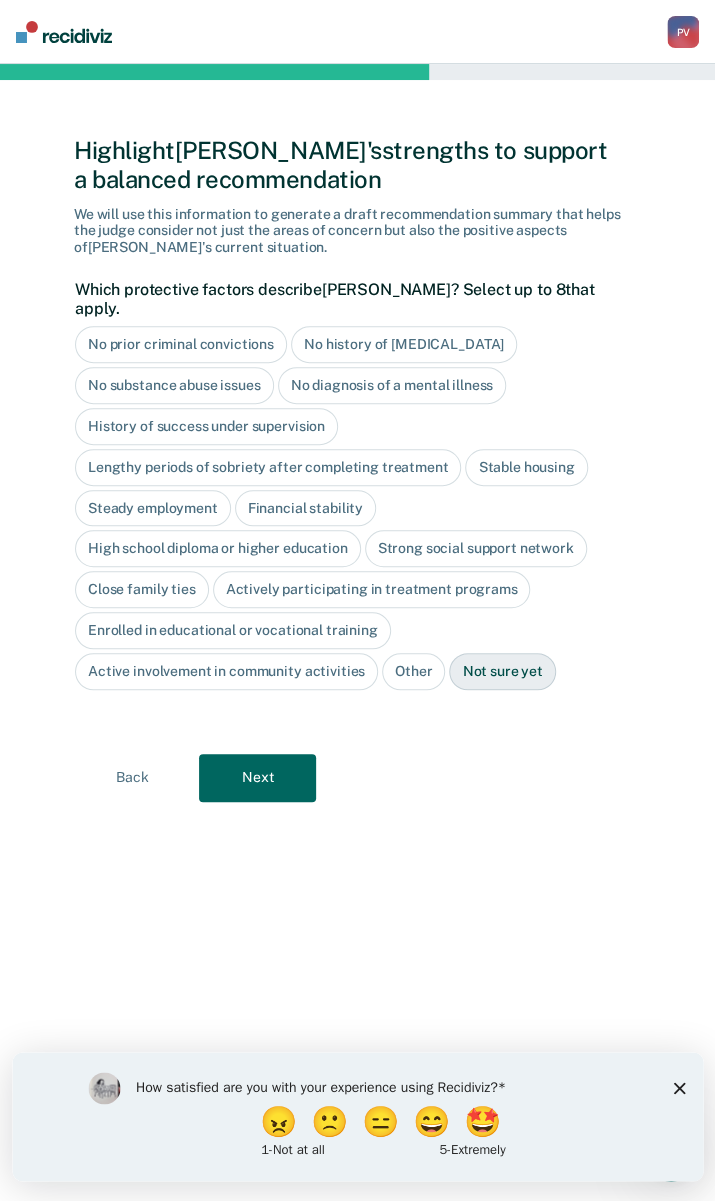 click on "No history of violent behavior" at bounding box center (404, 344) 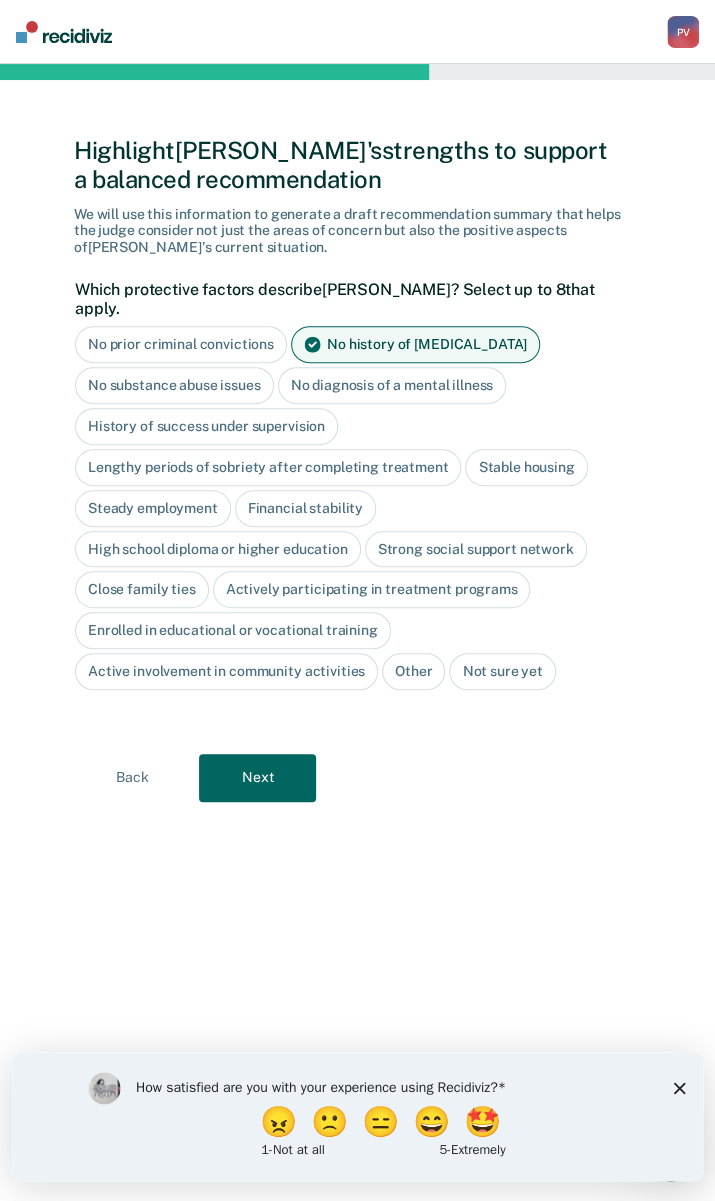 click on "Stable housing" at bounding box center (526, 467) 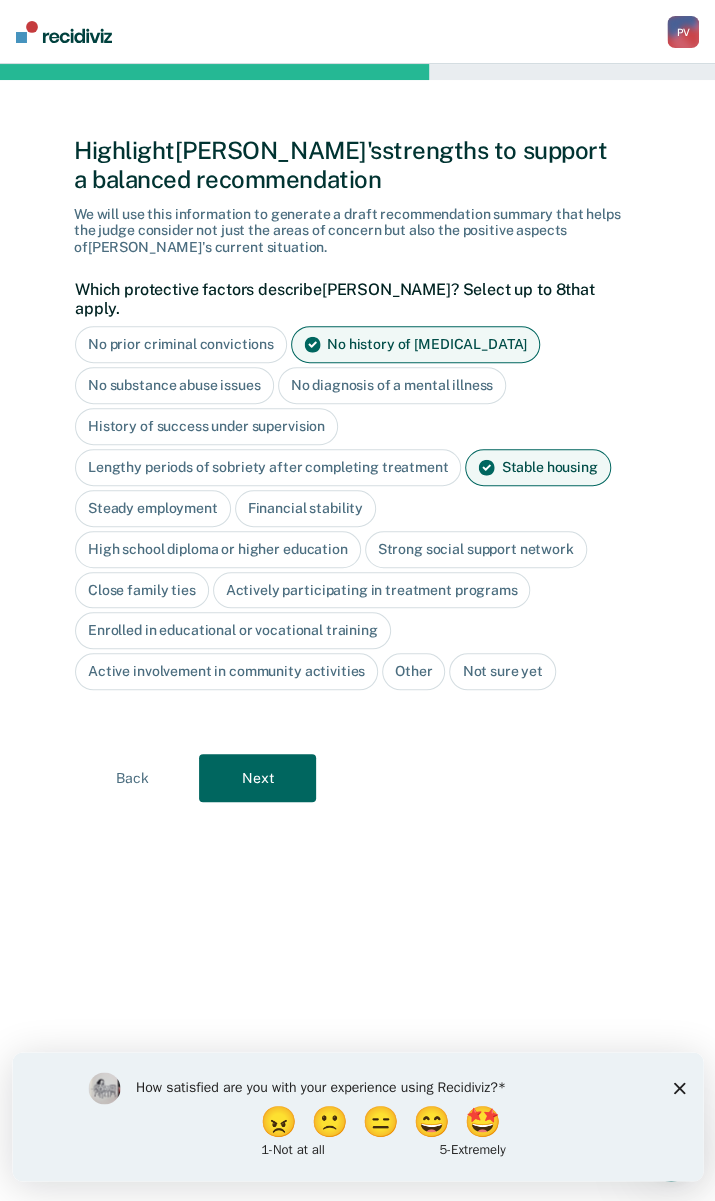 click on "Strong social support network" at bounding box center (476, 549) 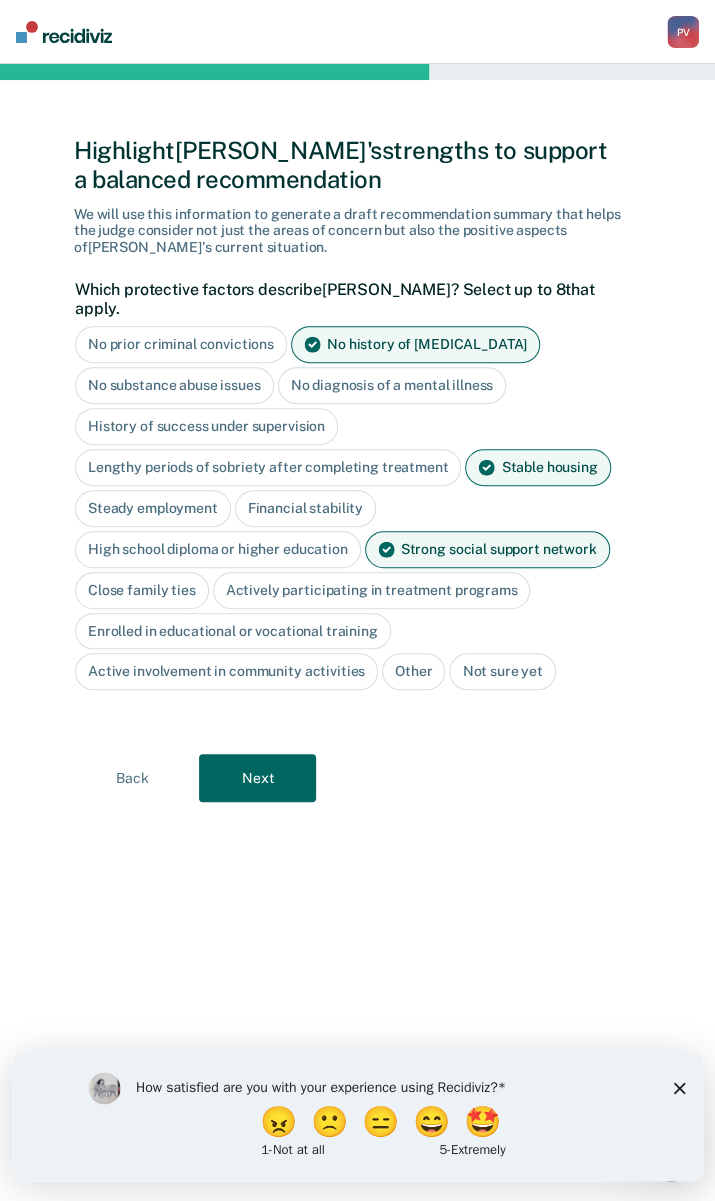 click on "Close family ties" at bounding box center (142, 590) 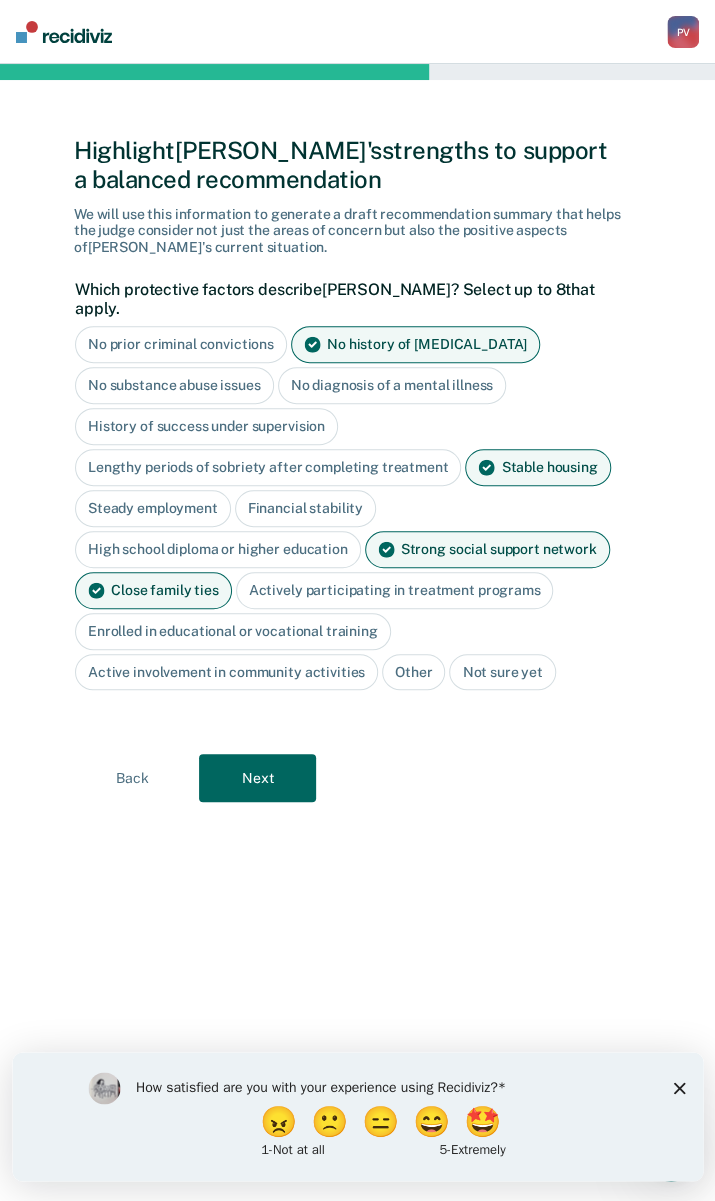 click on "Next" at bounding box center (257, 778) 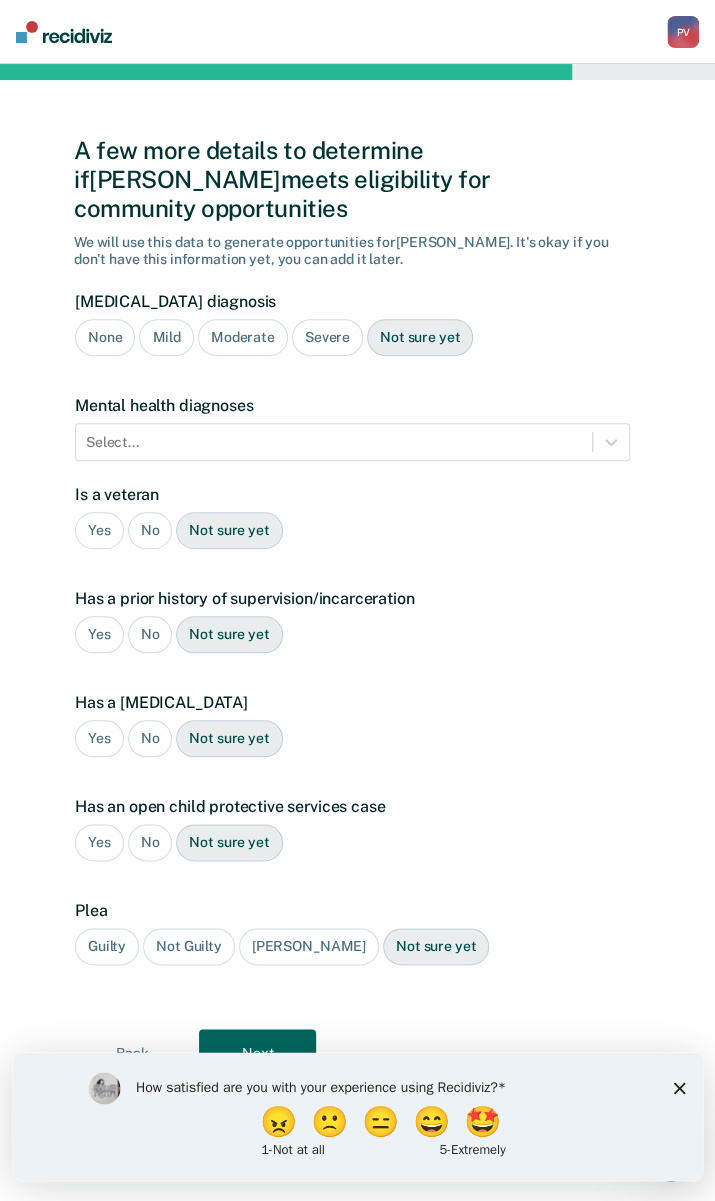 click on "None" at bounding box center (105, 337) 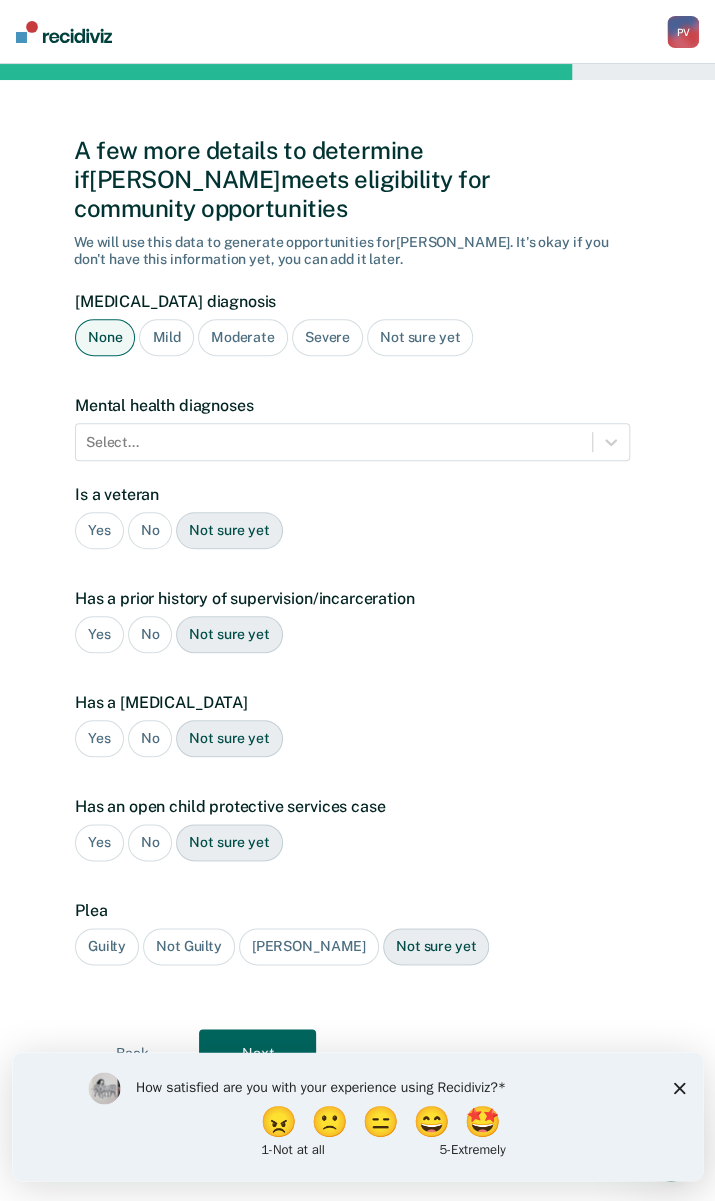 click on "No" at bounding box center (150, 530) 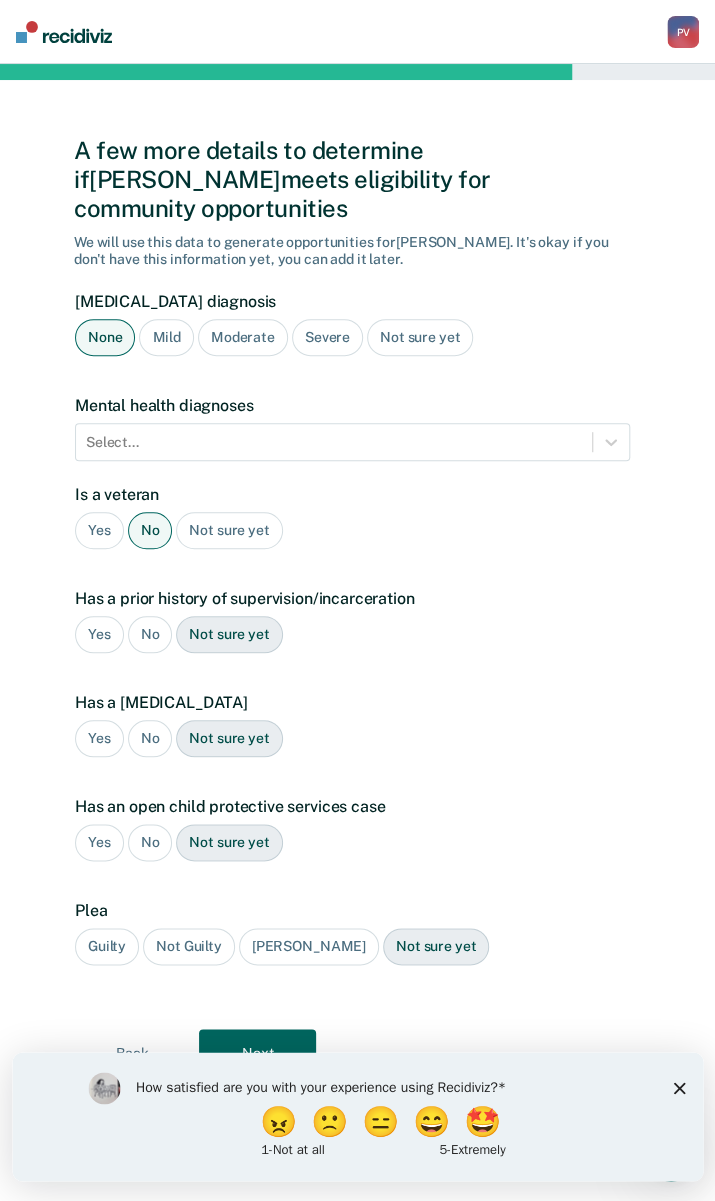 click on "No" at bounding box center [150, 634] 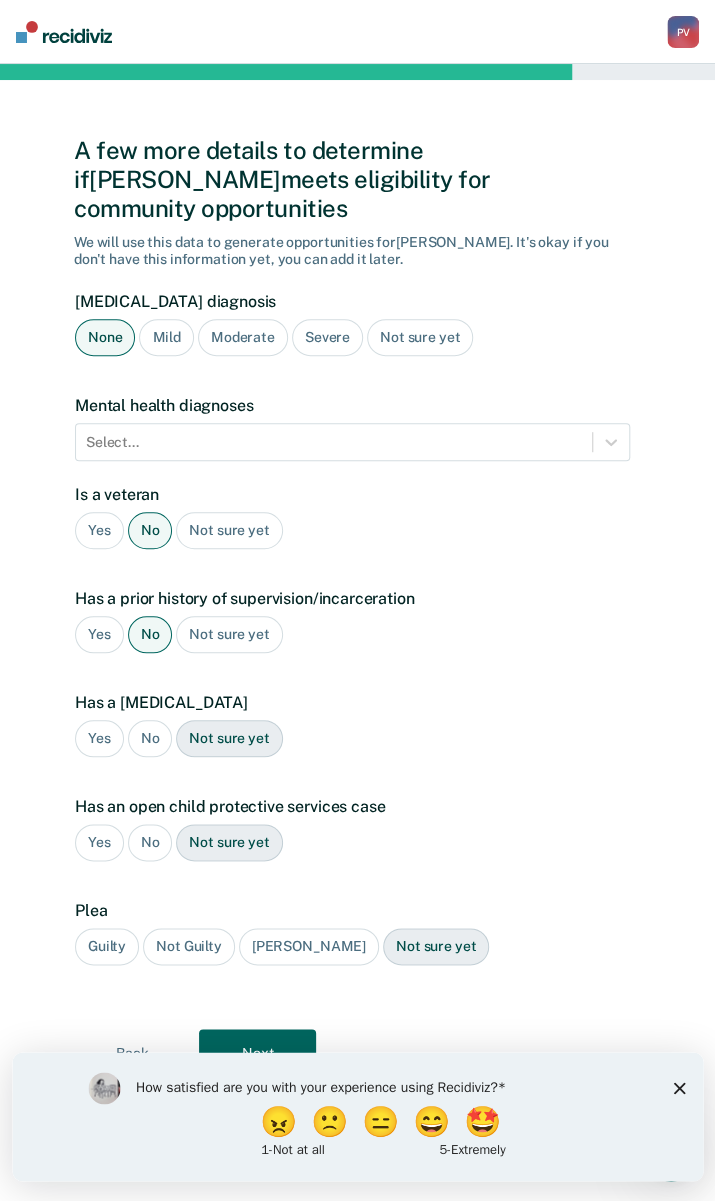 click on "Yes" at bounding box center (99, 634) 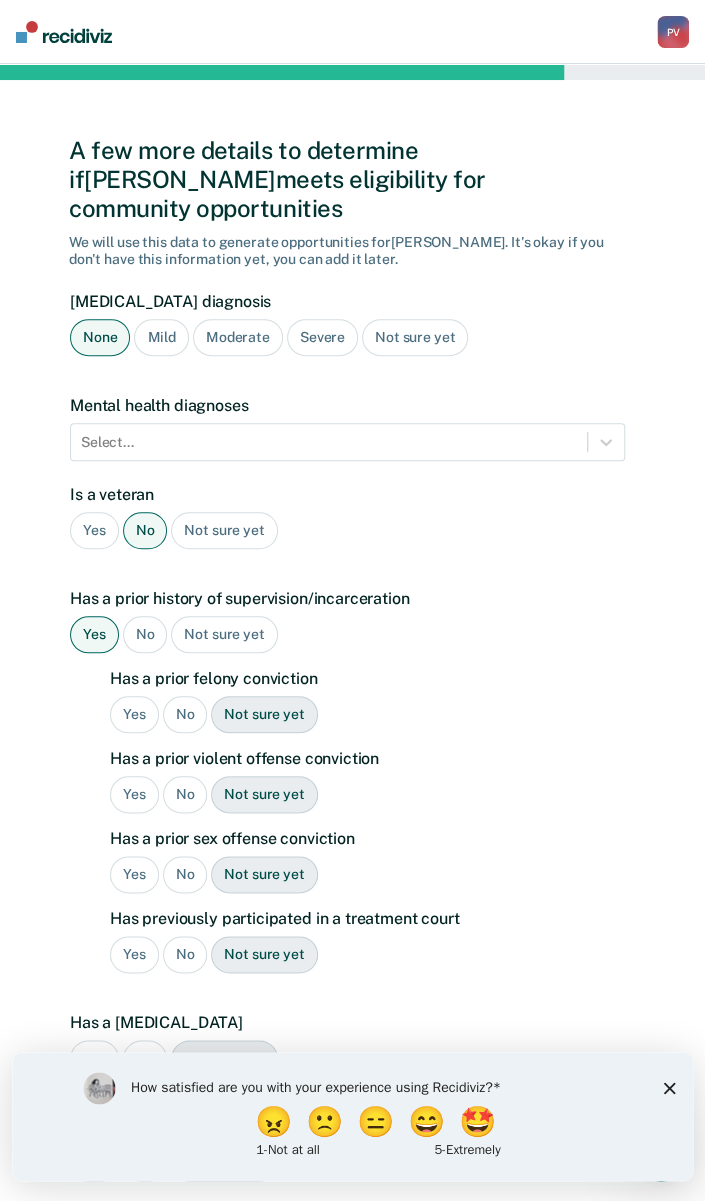 click on "Yes" at bounding box center [134, 714] 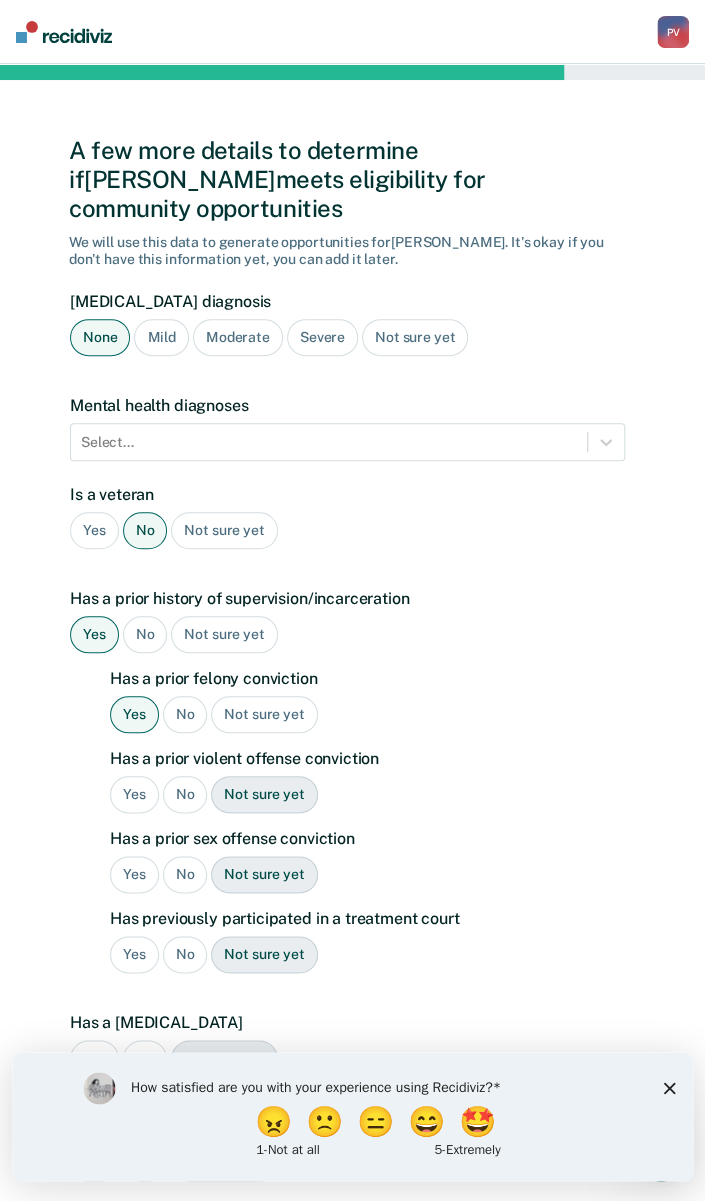click on "No" at bounding box center [185, 794] 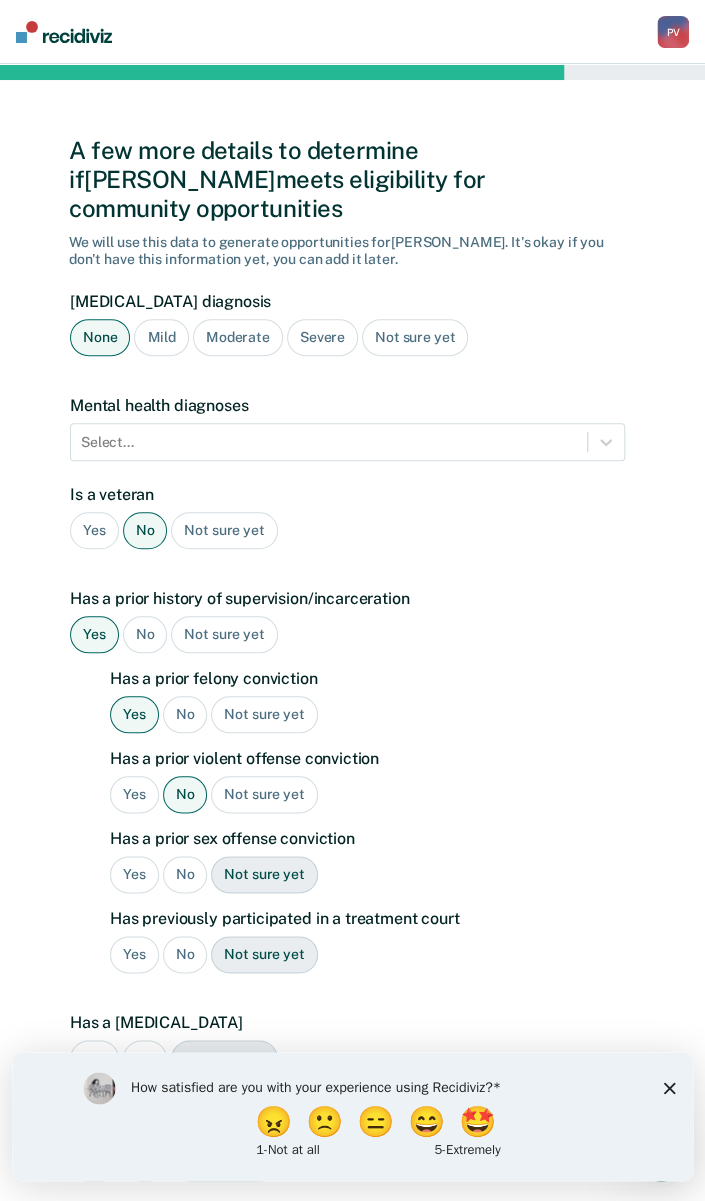 click on "No" at bounding box center (185, 874) 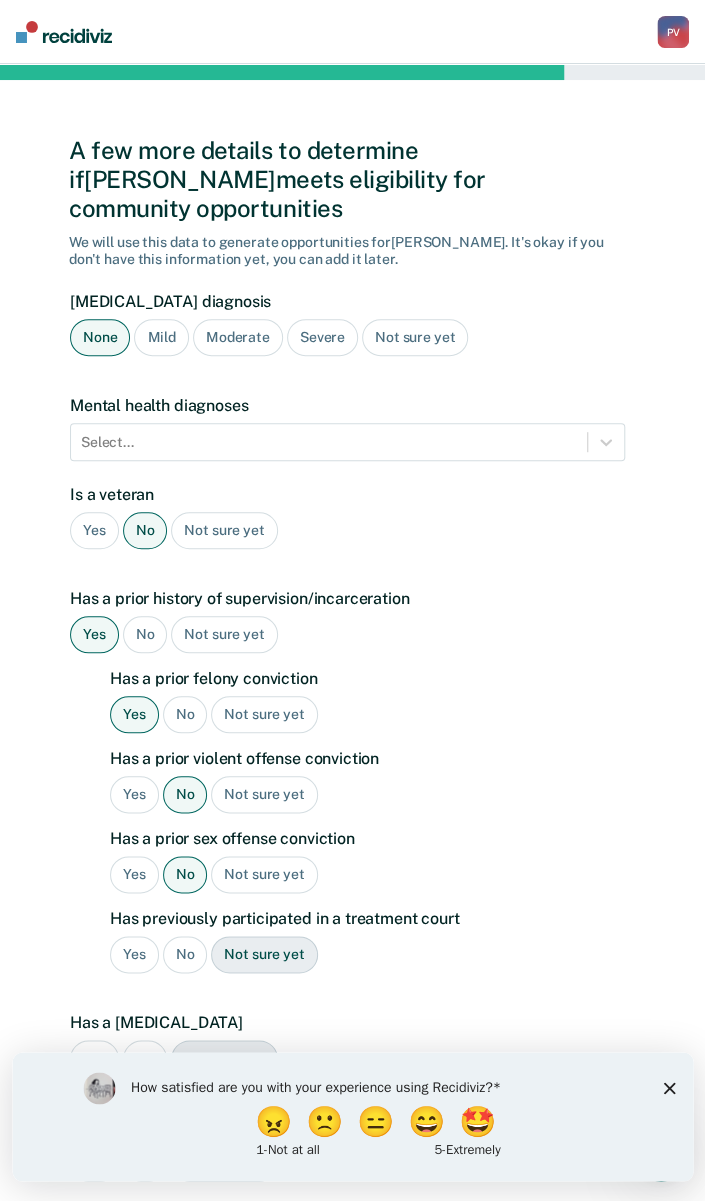 click on "No" at bounding box center [185, 954] 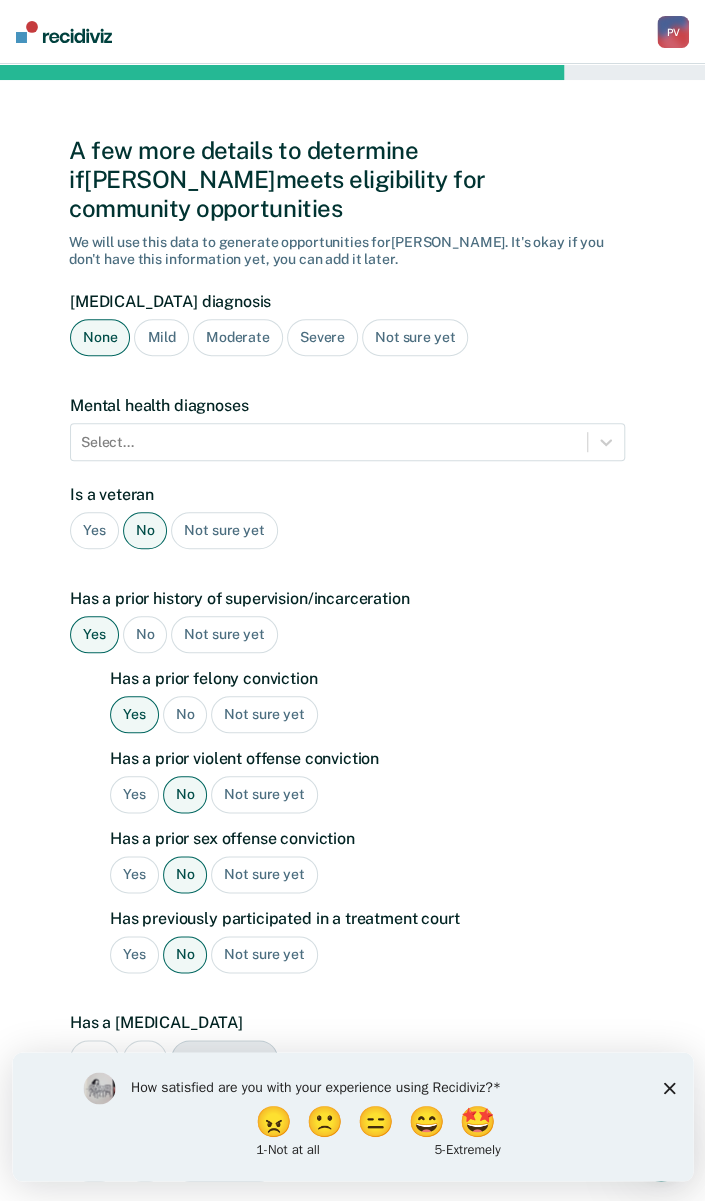 click on "No" at bounding box center [145, 1058] 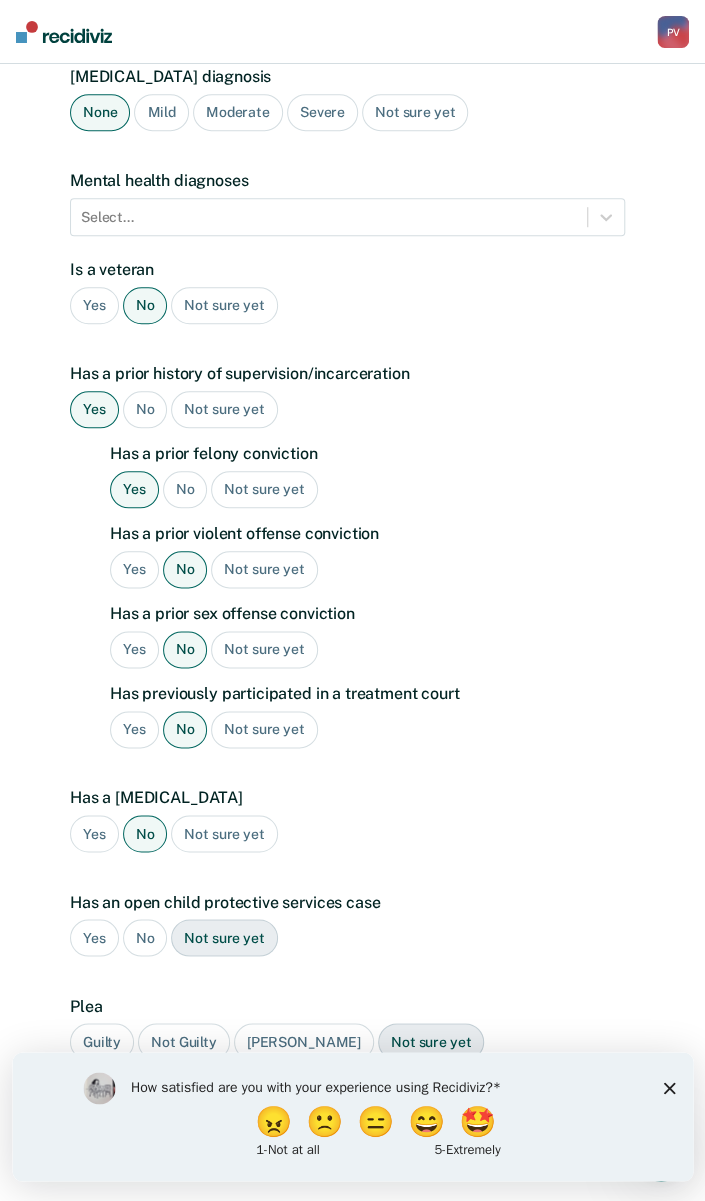 scroll, scrollTop: 232, scrollLeft: 0, axis: vertical 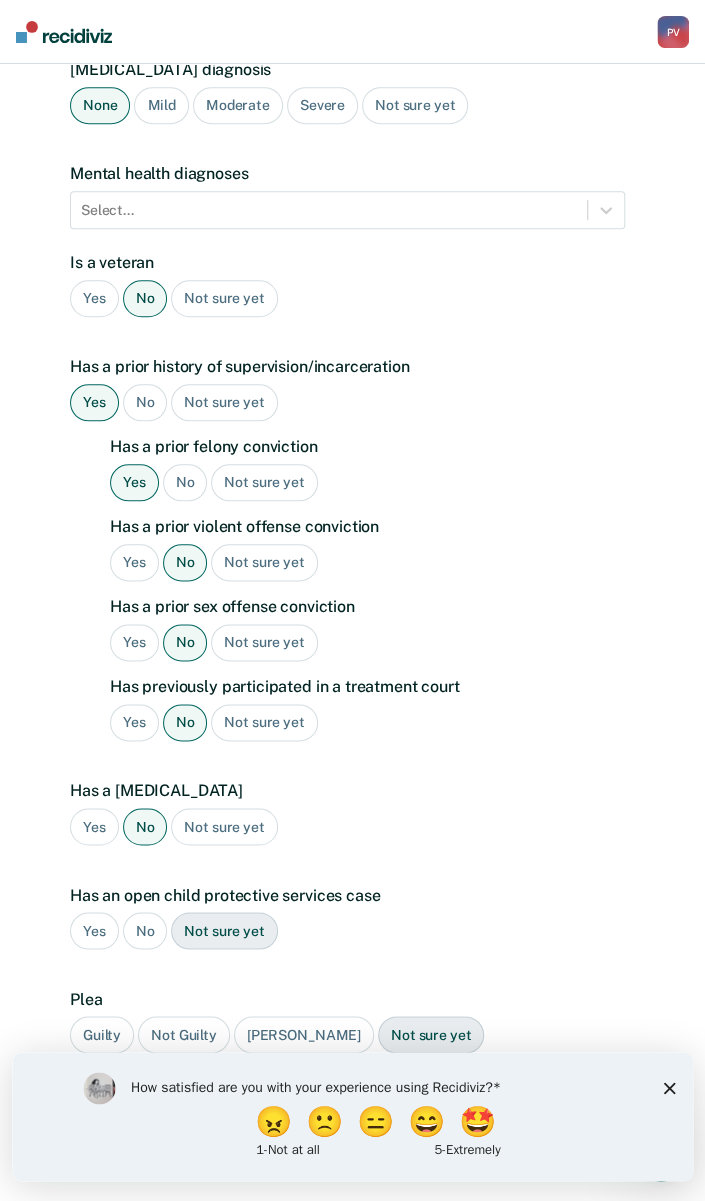 click on "No" at bounding box center (145, 930) 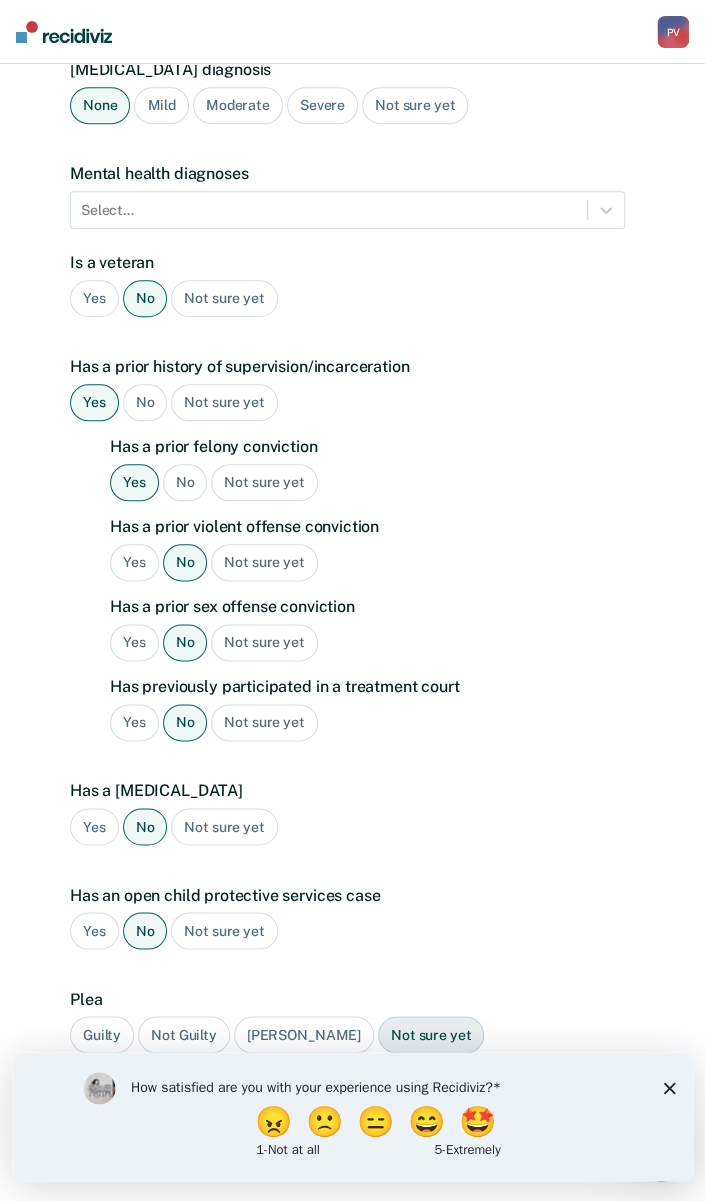 click on "Guilty" at bounding box center (102, 1034) 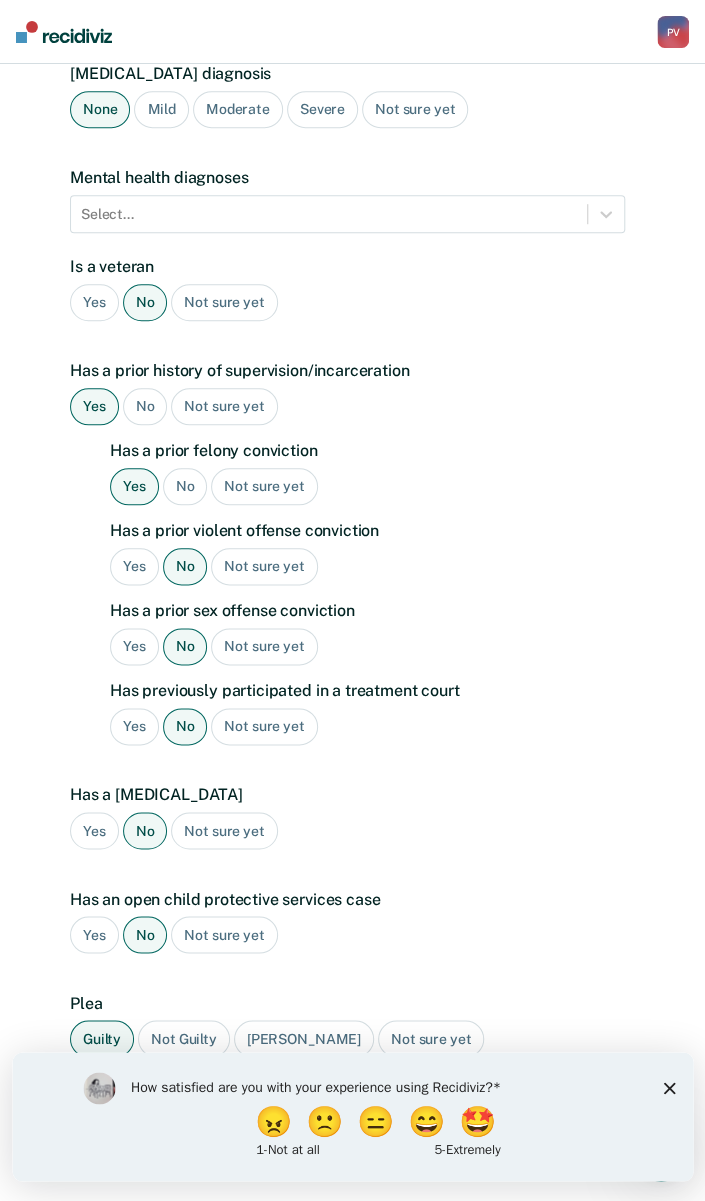 scroll, scrollTop: 232, scrollLeft: 0, axis: vertical 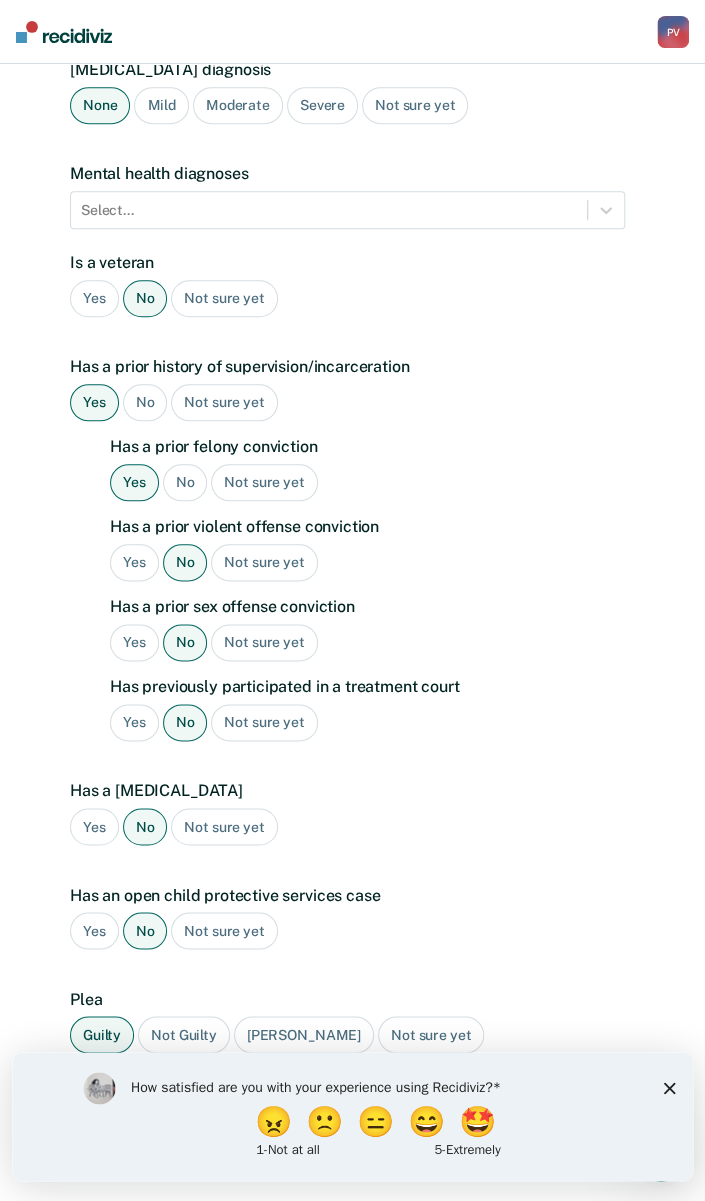 click 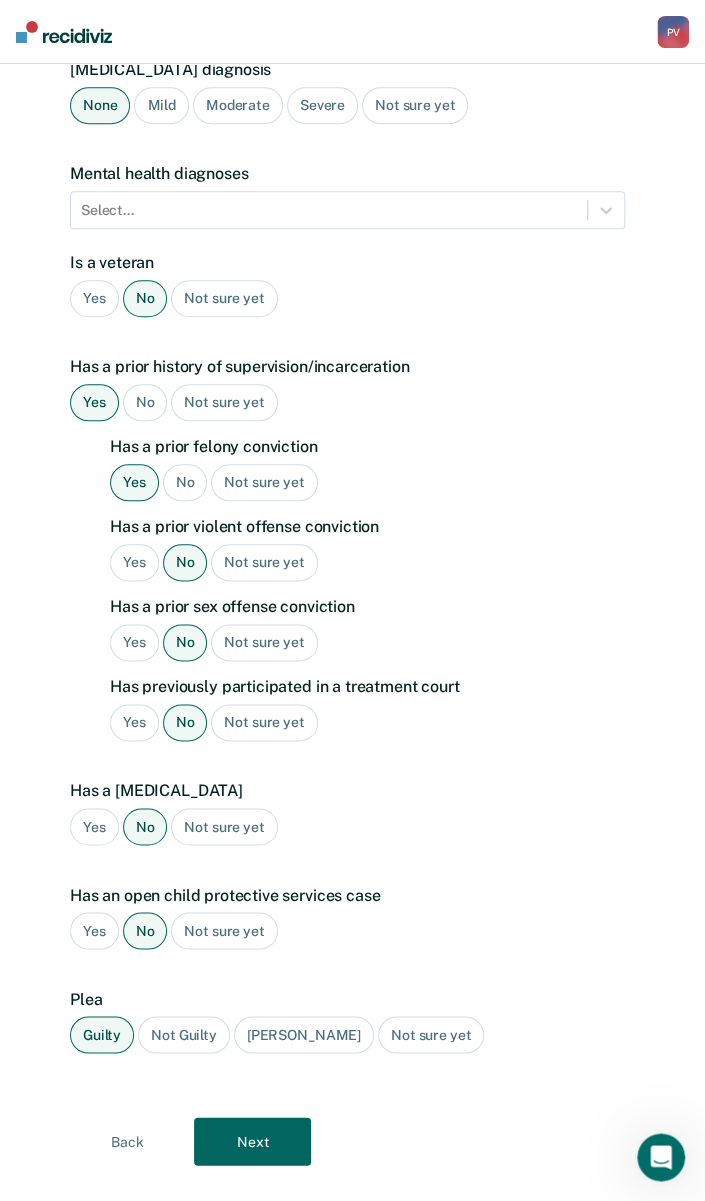 click on "Next" at bounding box center (252, 1141) 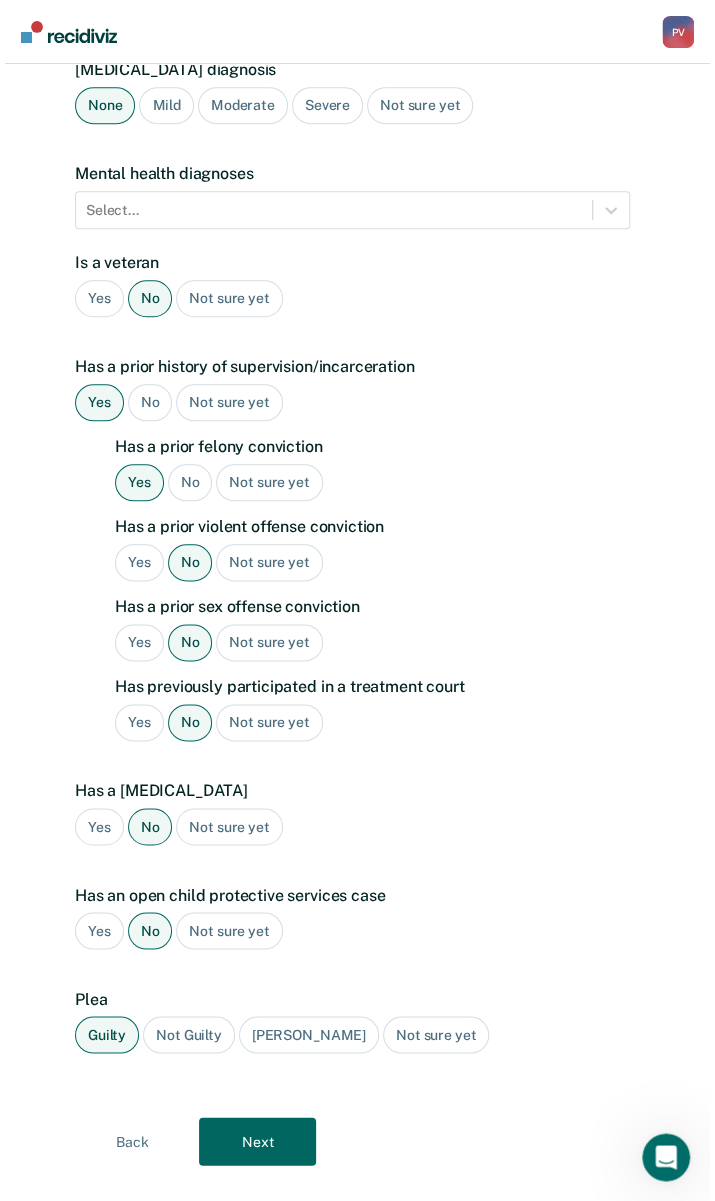 scroll, scrollTop: 0, scrollLeft: 0, axis: both 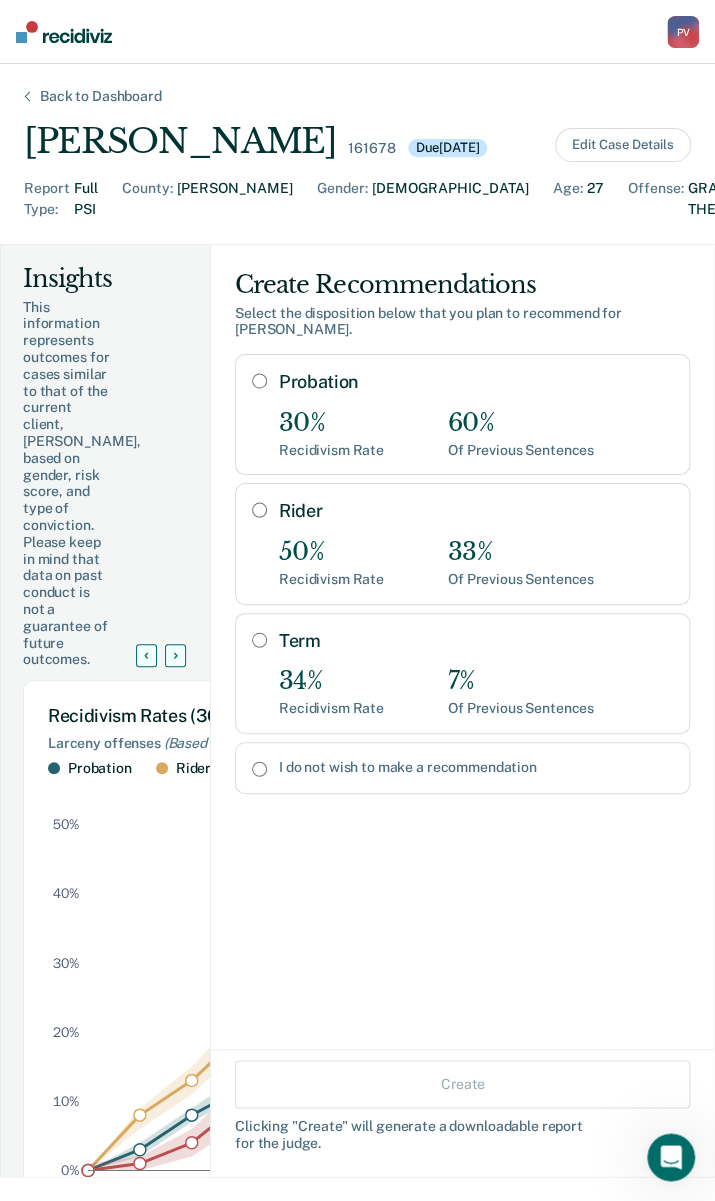 click on "Probation" at bounding box center [259, 381] 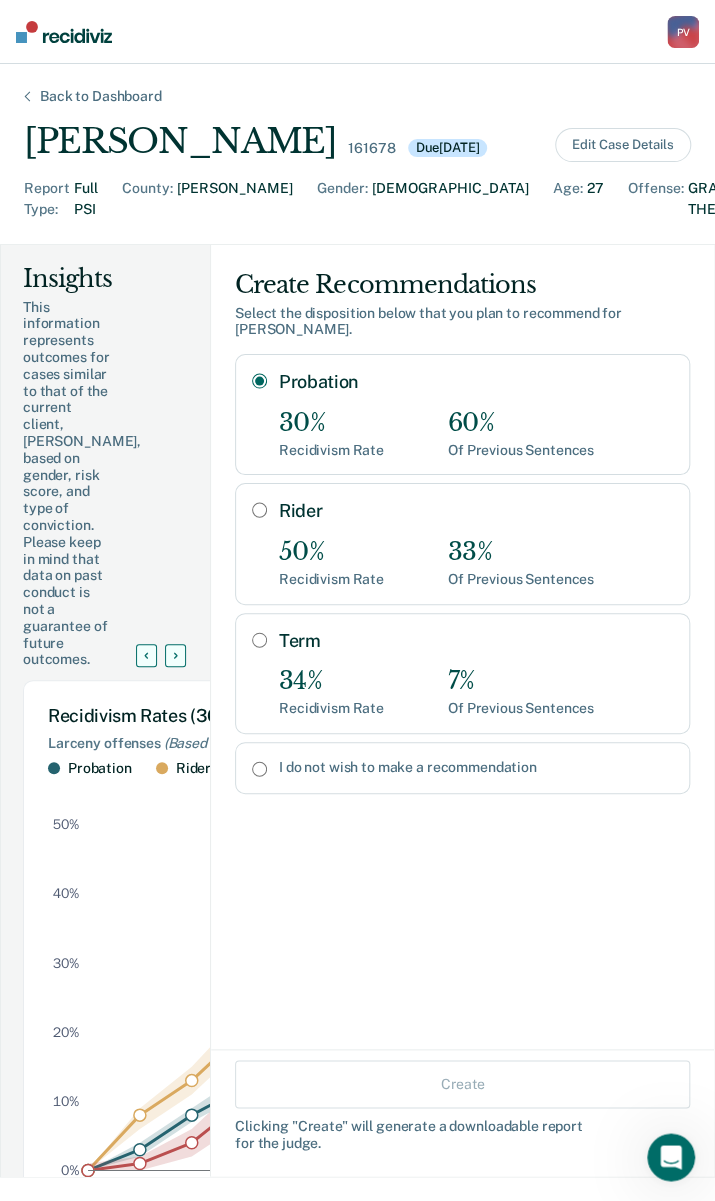 radio on "true" 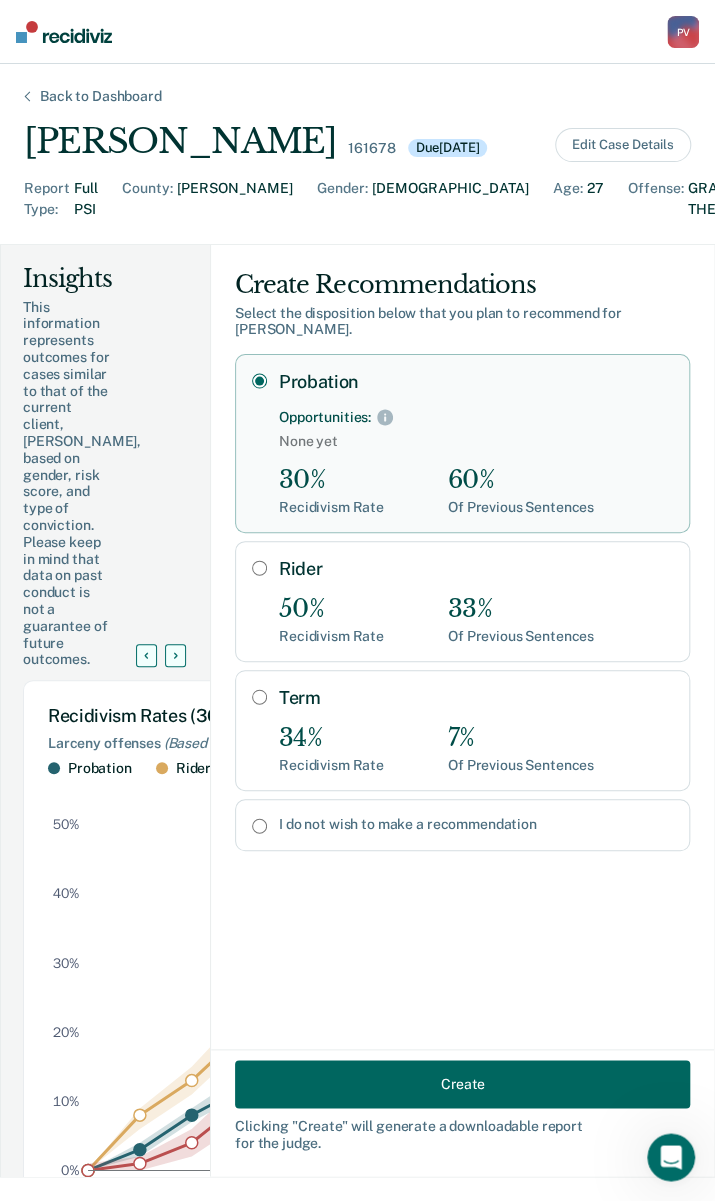 click on "Create" at bounding box center [462, 1084] 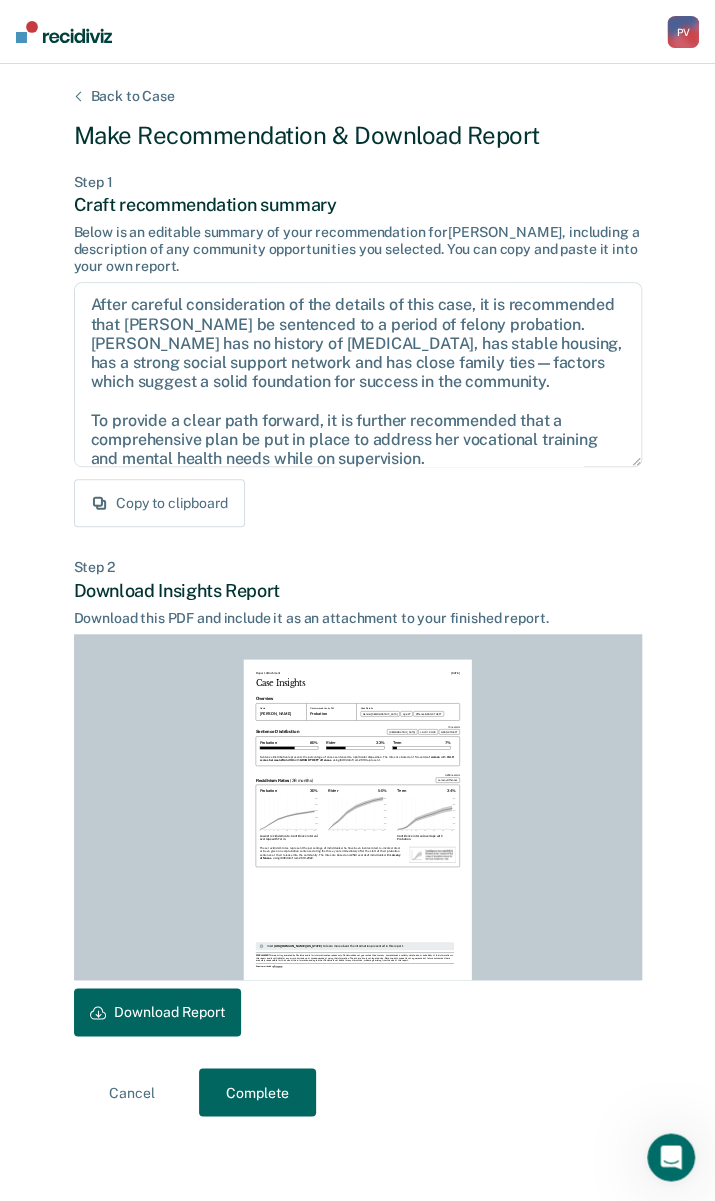click on "Download Report" at bounding box center (157, 1012) 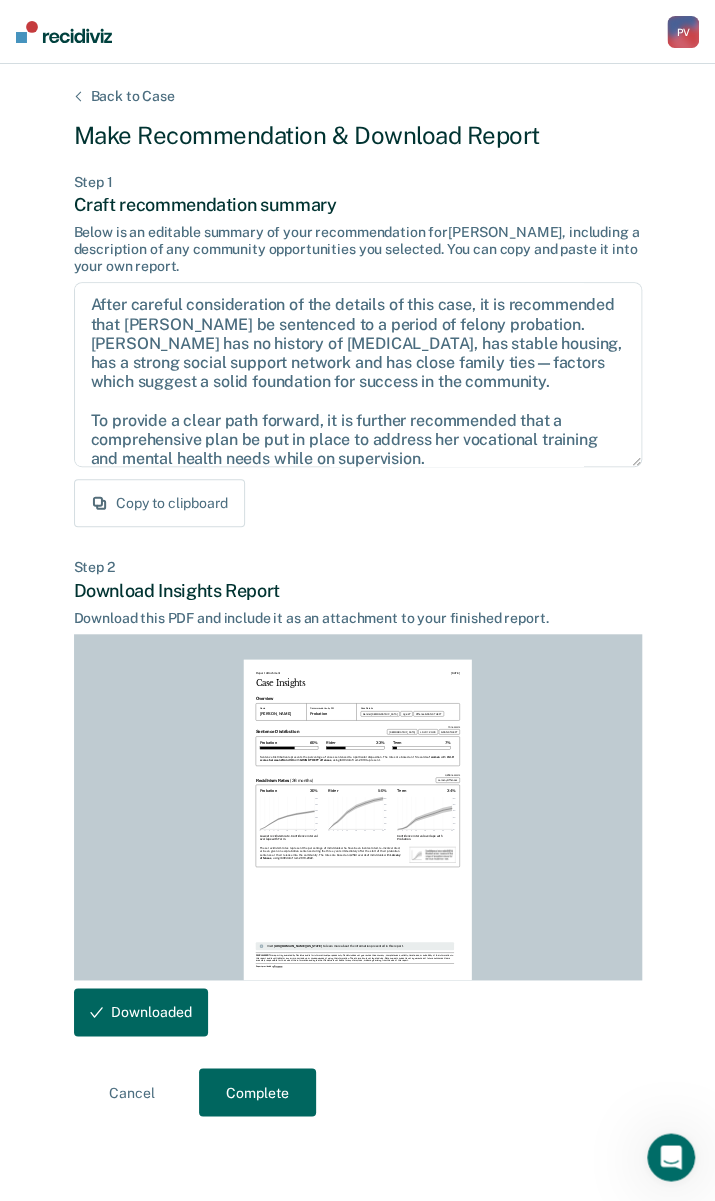 scroll, scrollTop: 0, scrollLeft: 0, axis: both 